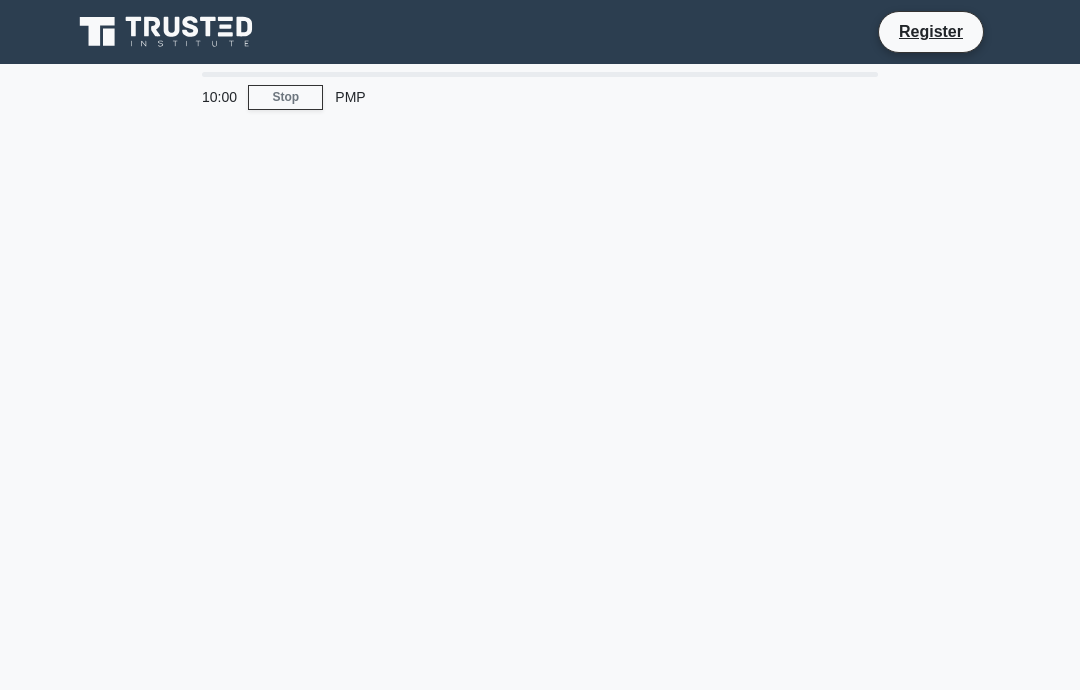 scroll, scrollTop: 0, scrollLeft: 0, axis: both 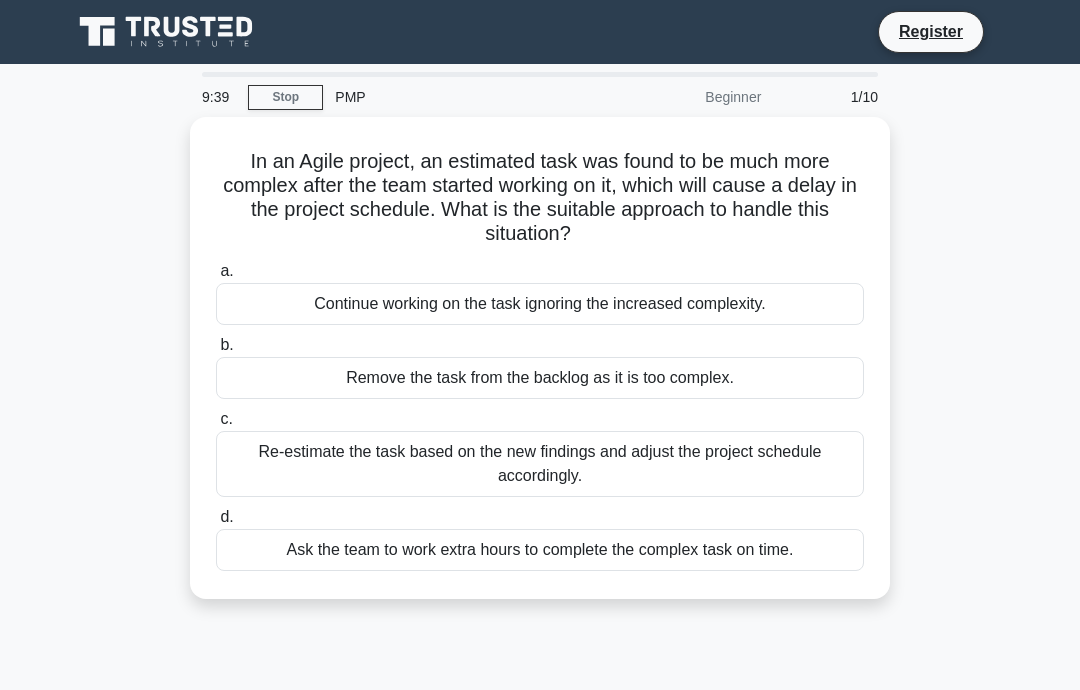 click on "Re-estimate the task based on the new findings and adjust the project schedule accordingly." at bounding box center [540, 464] 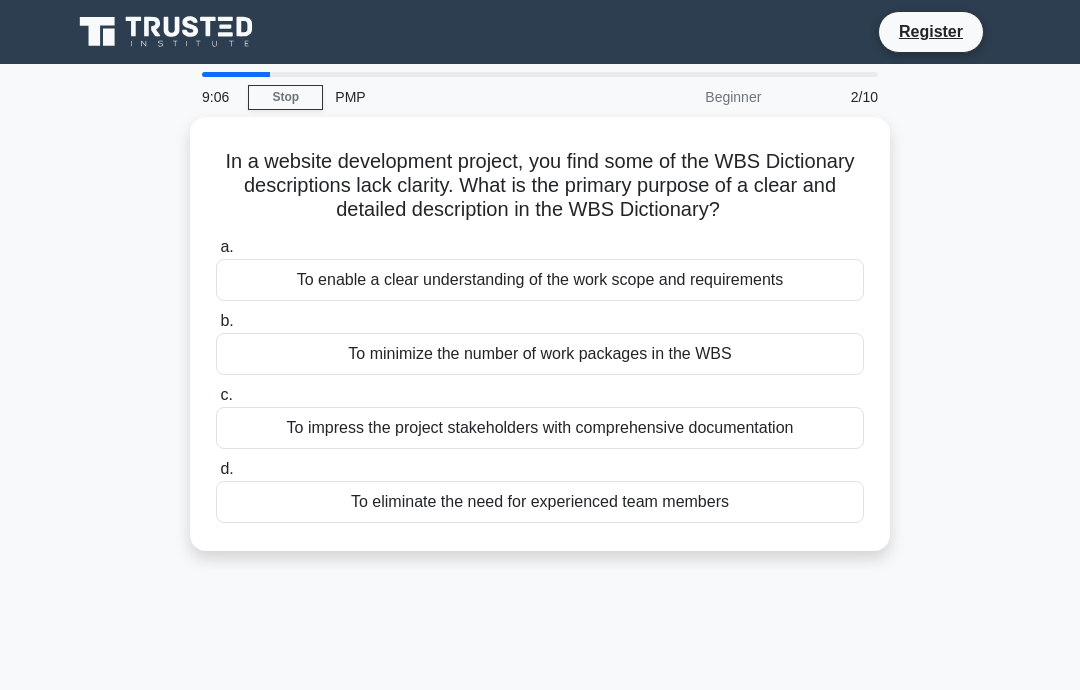 click on "To enable a clear understanding of the work scope and requirements" at bounding box center (540, 280) 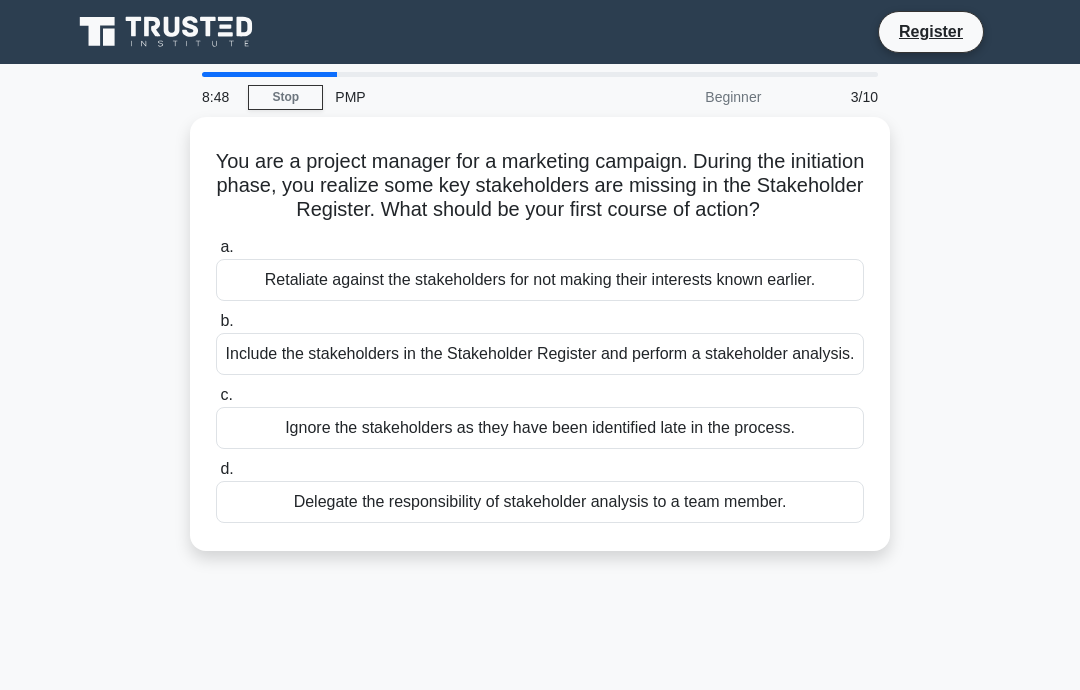 click on "Include the stakeholders in the Stakeholder Register and perform a stakeholder analysis." at bounding box center [540, 354] 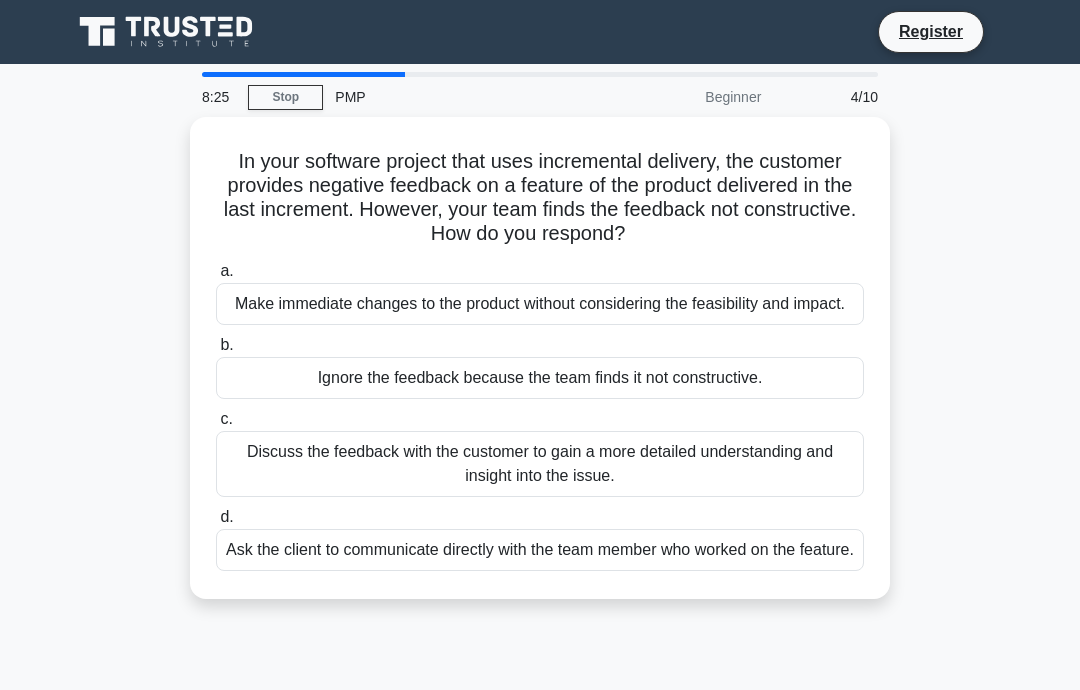 click on "Discuss the feedback with the customer to gain a more detailed understanding and insight into the issue." at bounding box center (540, 464) 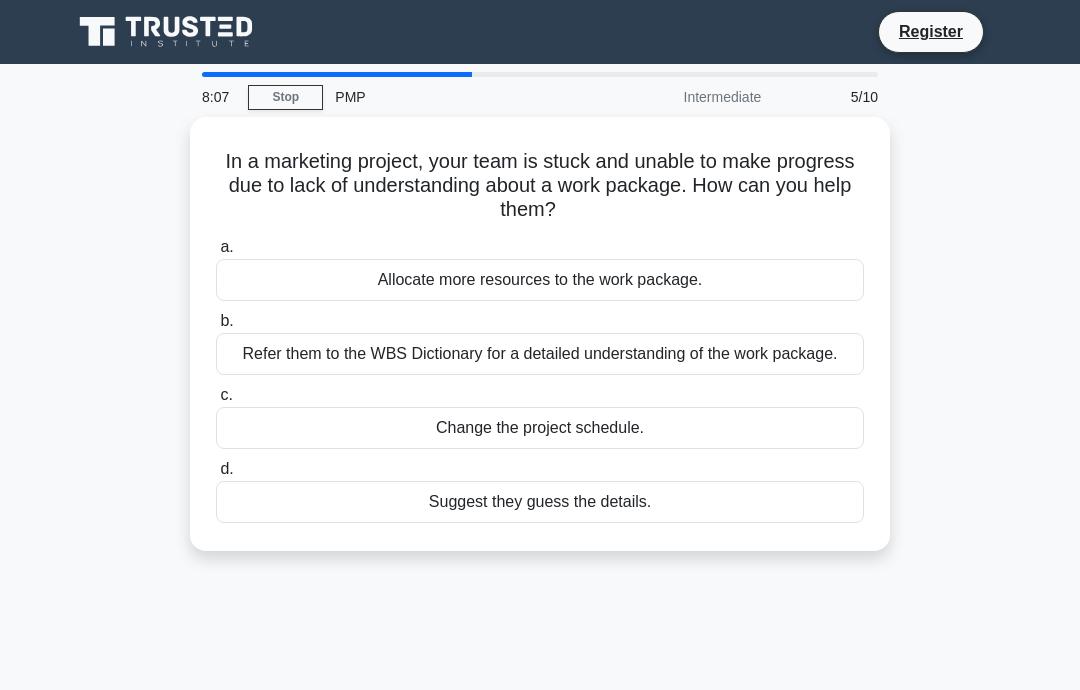 click on "Refer them to the WBS Dictionary for a detailed understanding of the work package." at bounding box center (540, 354) 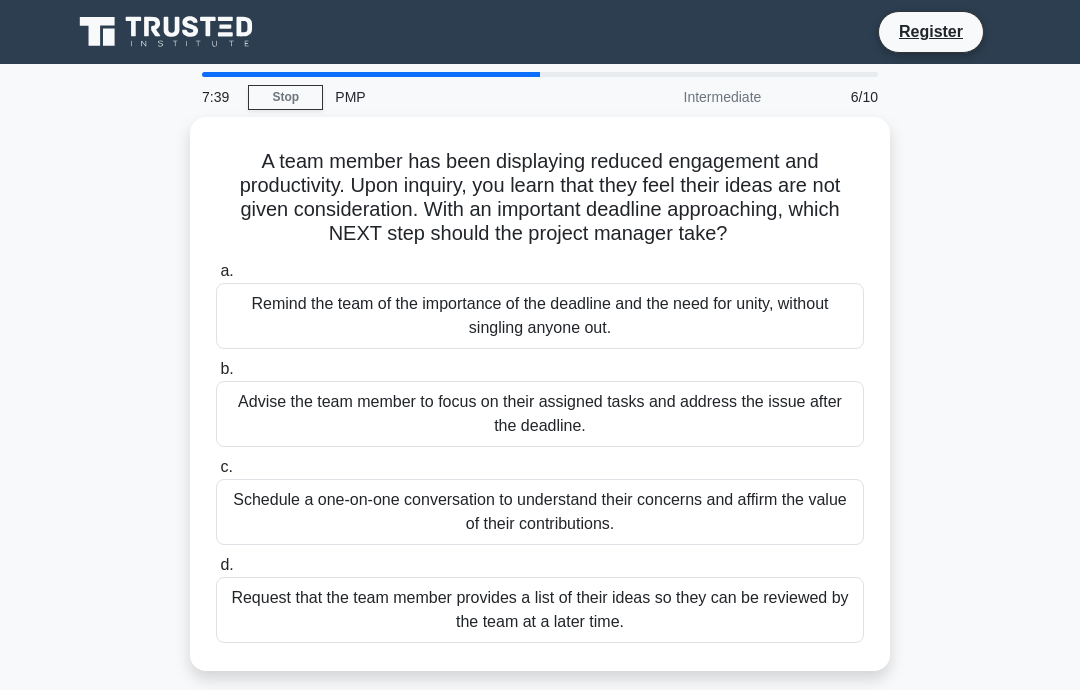 click on "Schedule a one-on-one conversation to understand their concerns and affirm the value of their contributions." at bounding box center (540, 512) 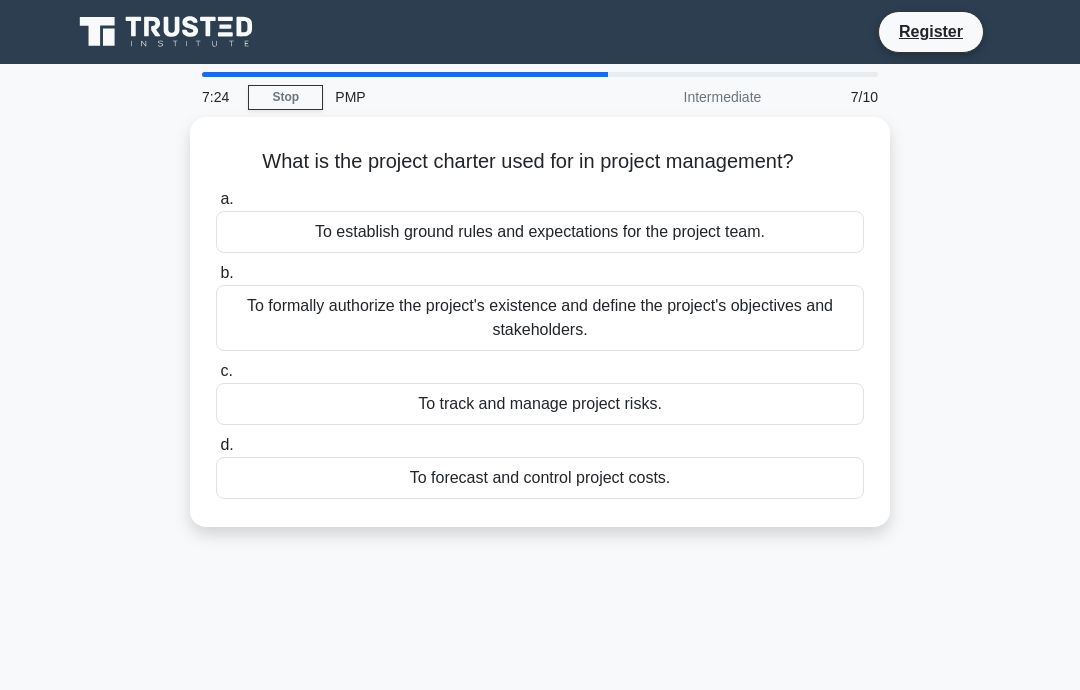 click on "To formally authorize the project's existence and define the project's objectives and stakeholders." at bounding box center (540, 318) 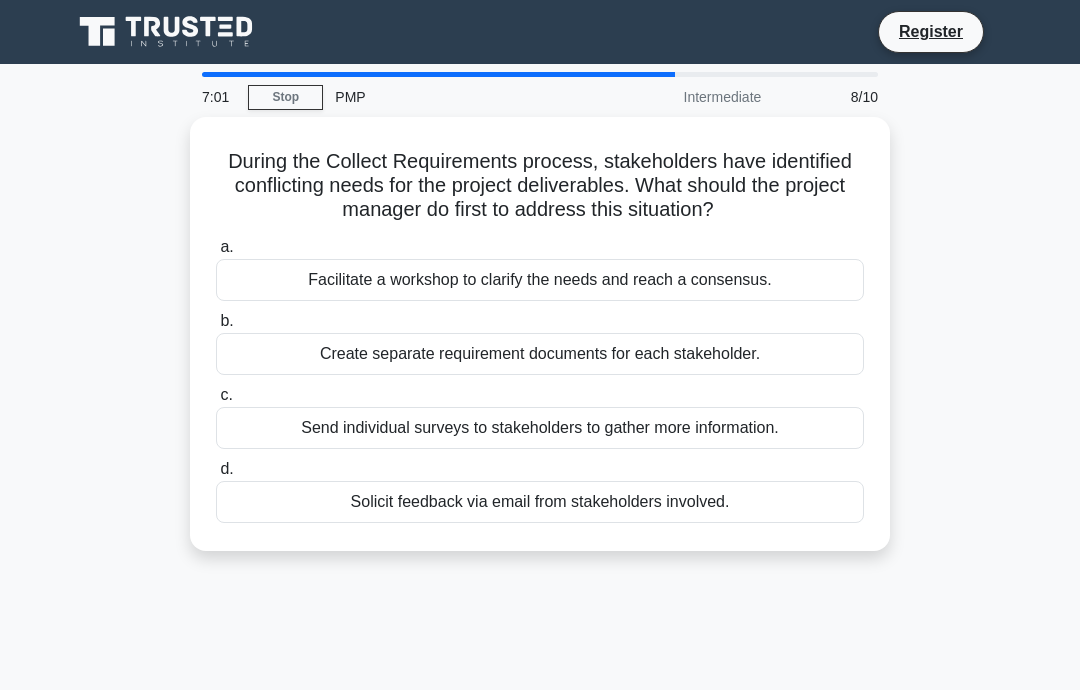 click on "Facilitate a workshop to clarify the needs and reach a consensus." at bounding box center (540, 280) 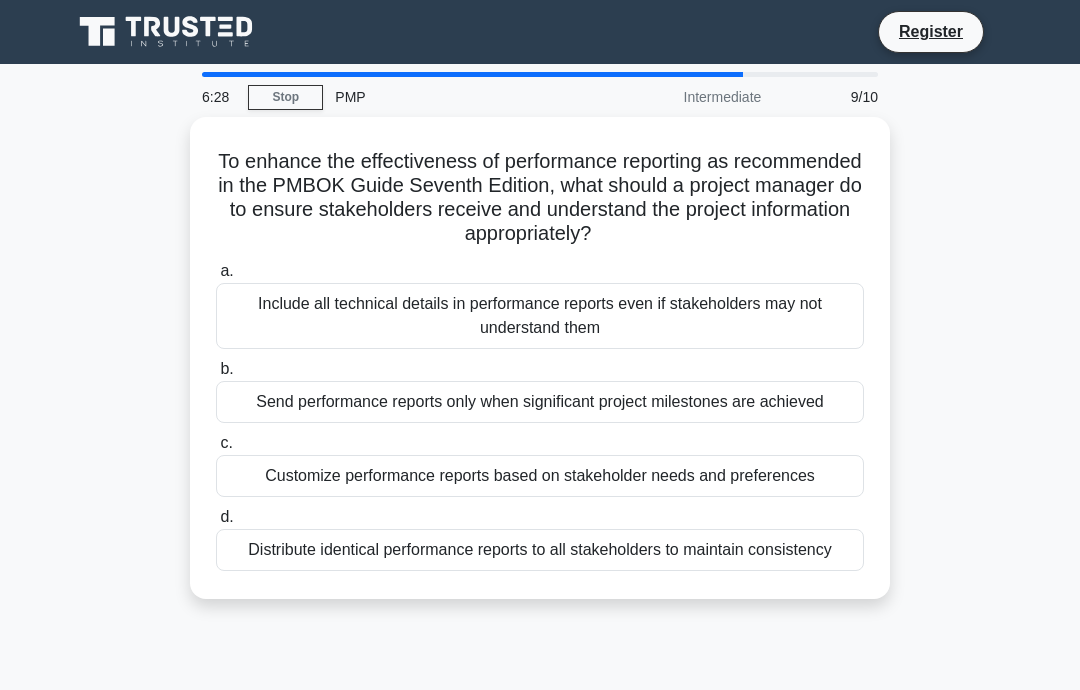 click on "Customize performance reports based on stakeholder needs and preferences" at bounding box center [540, 476] 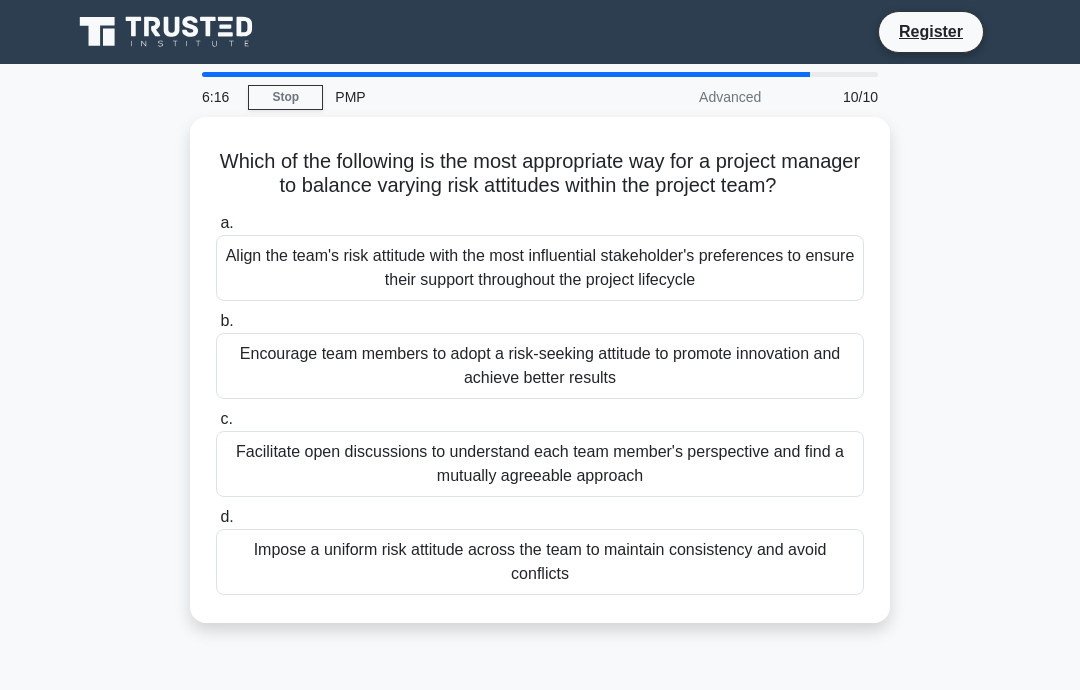 click on "Align the team's risk attitude with the most influential stakeholder's preferences to ensure their support throughout the project lifecycle" at bounding box center [540, 268] 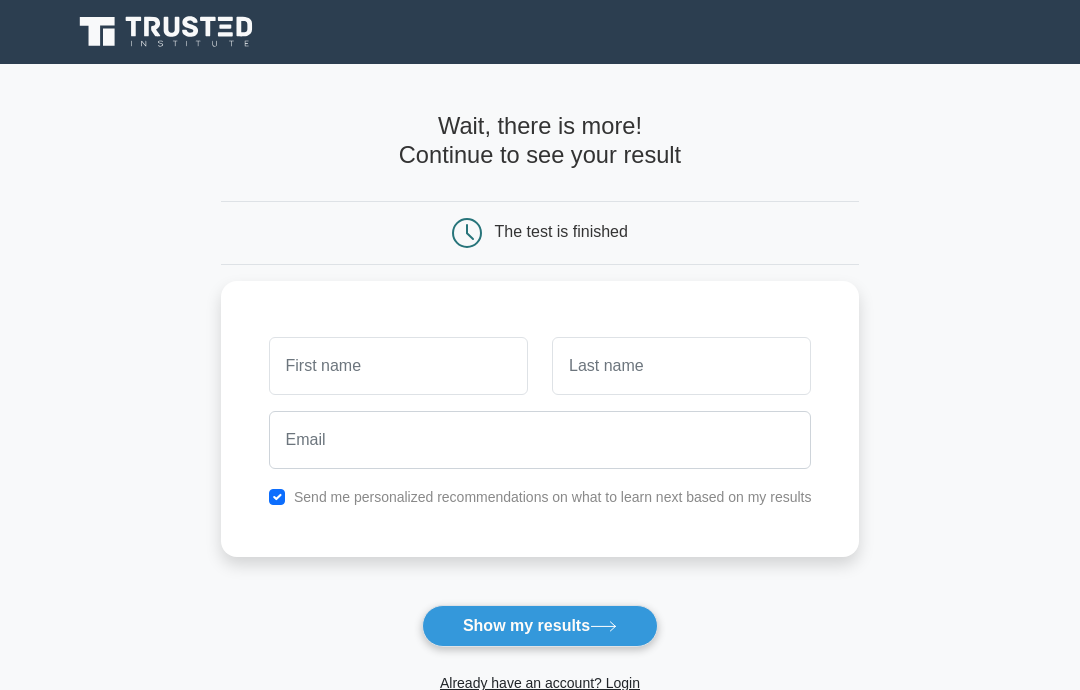 scroll, scrollTop: 0, scrollLeft: 0, axis: both 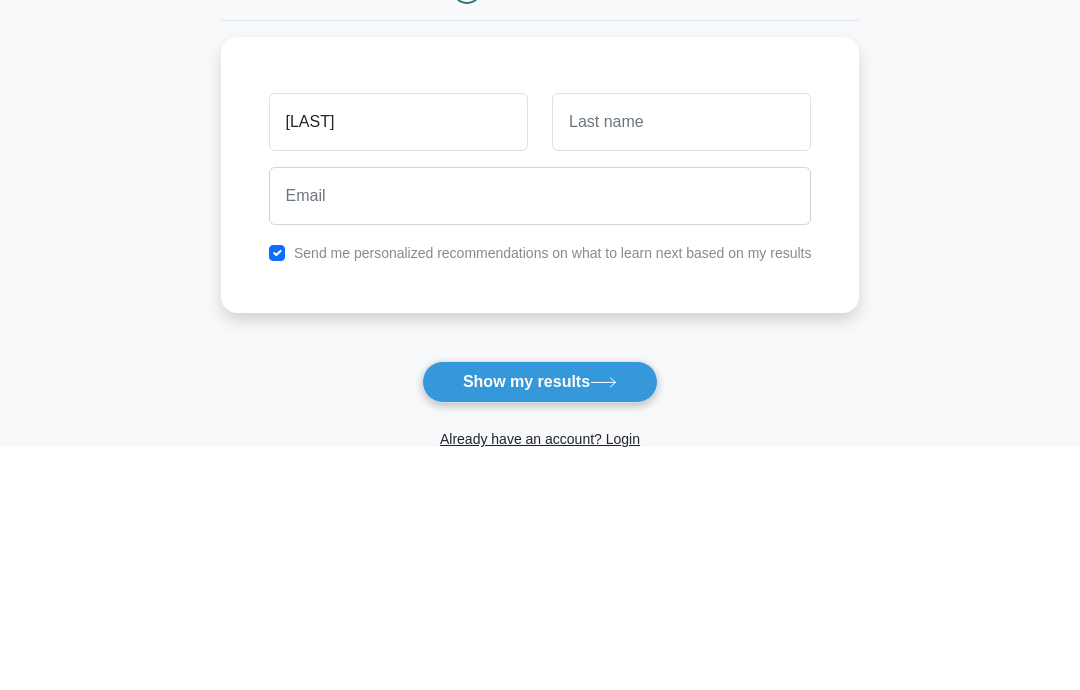 type on "Subhashis" 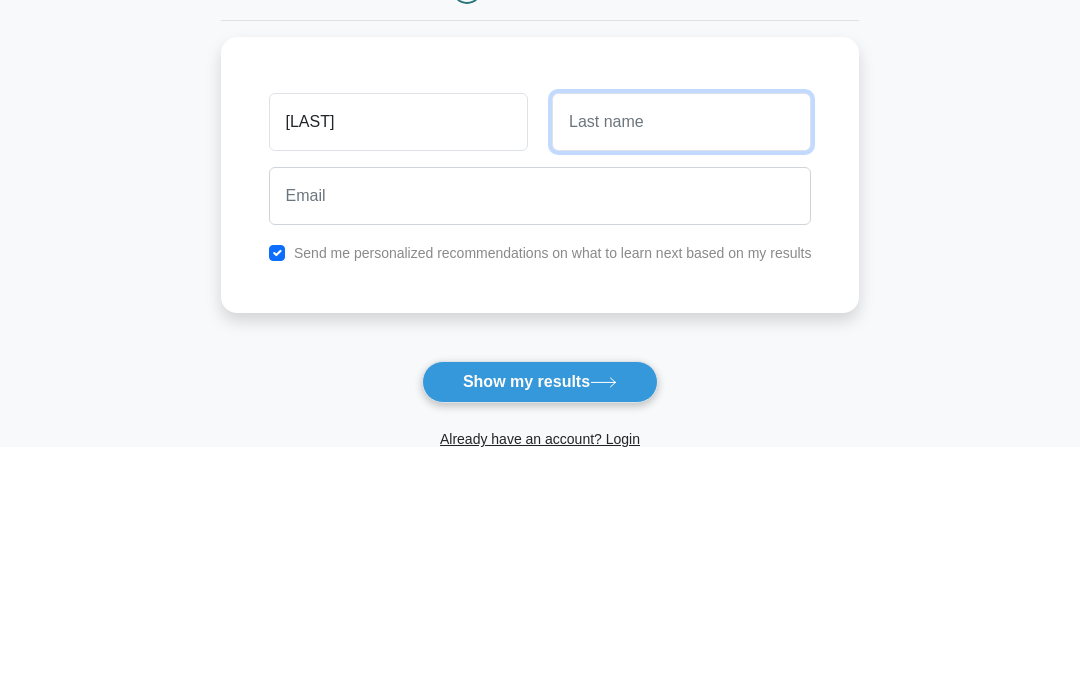 click at bounding box center [681, 366] 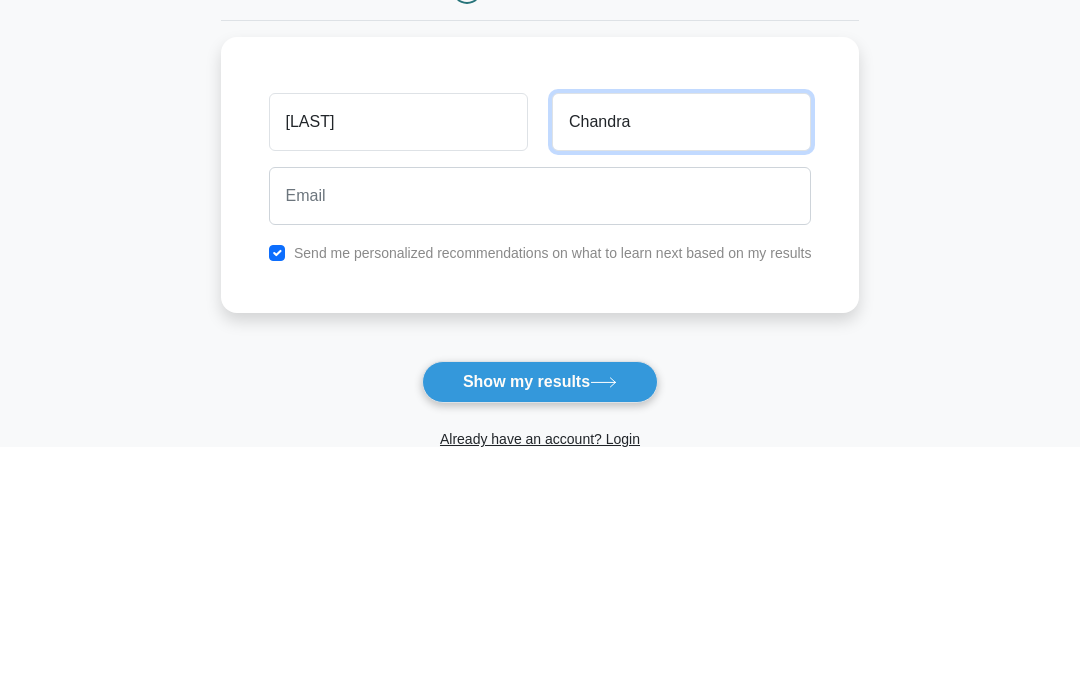 type on "Chandra" 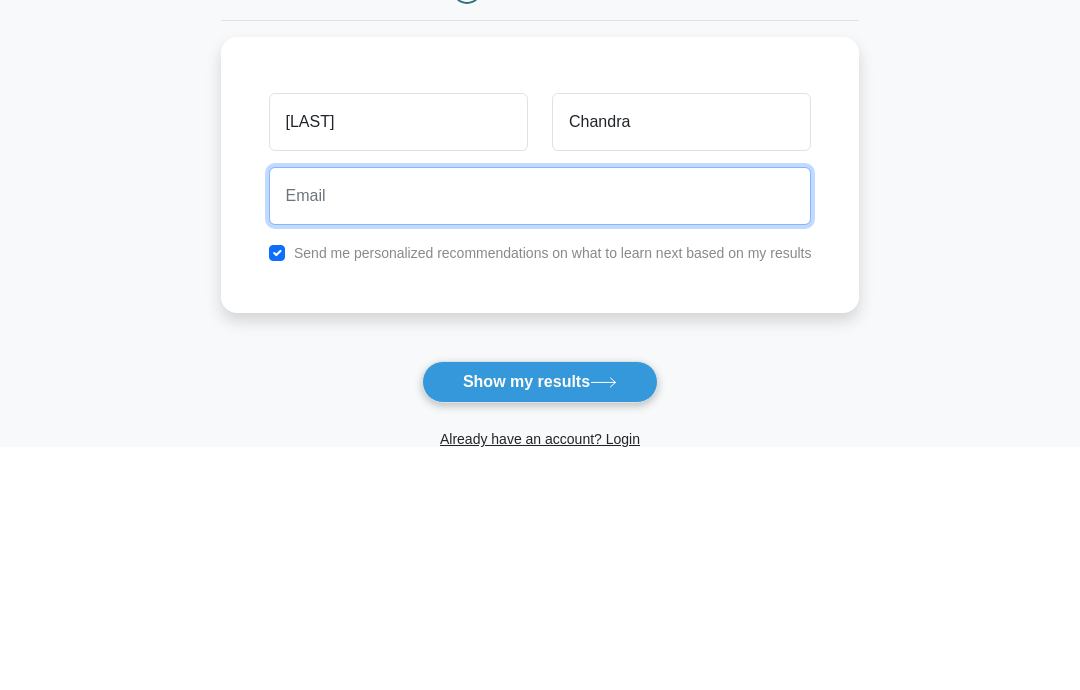 click at bounding box center (540, 440) 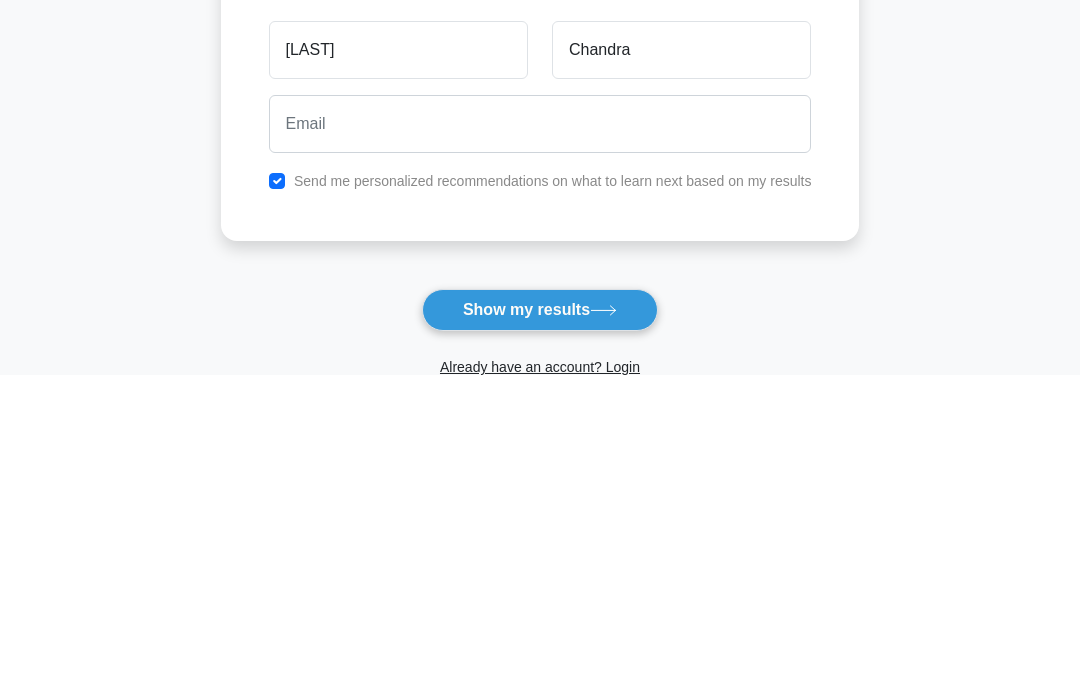 click on "Send me personalized recommendations on what to learn next based on my results" at bounding box center (553, 497) 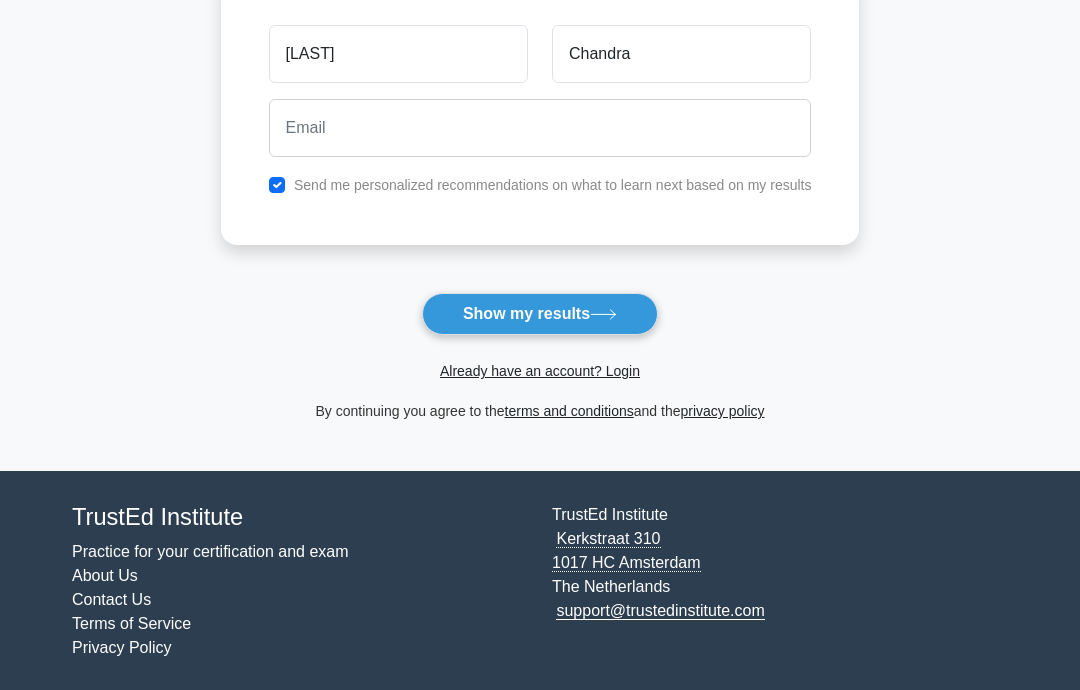 click at bounding box center (277, 185) 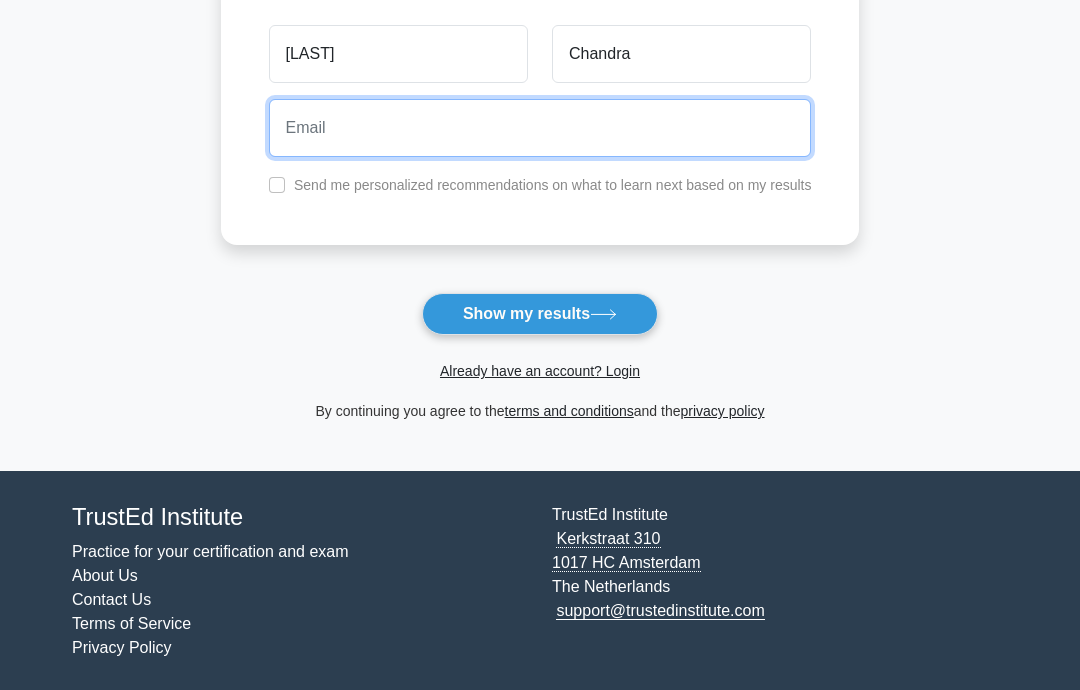 click at bounding box center (540, 128) 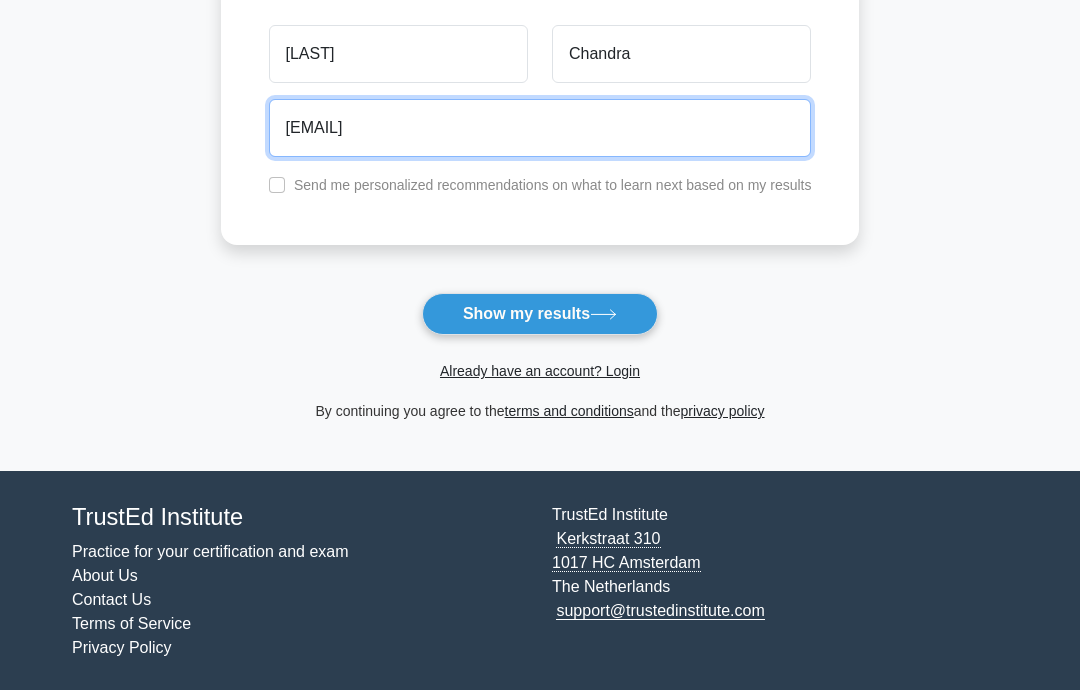 type on "quantumnos@gmail.com" 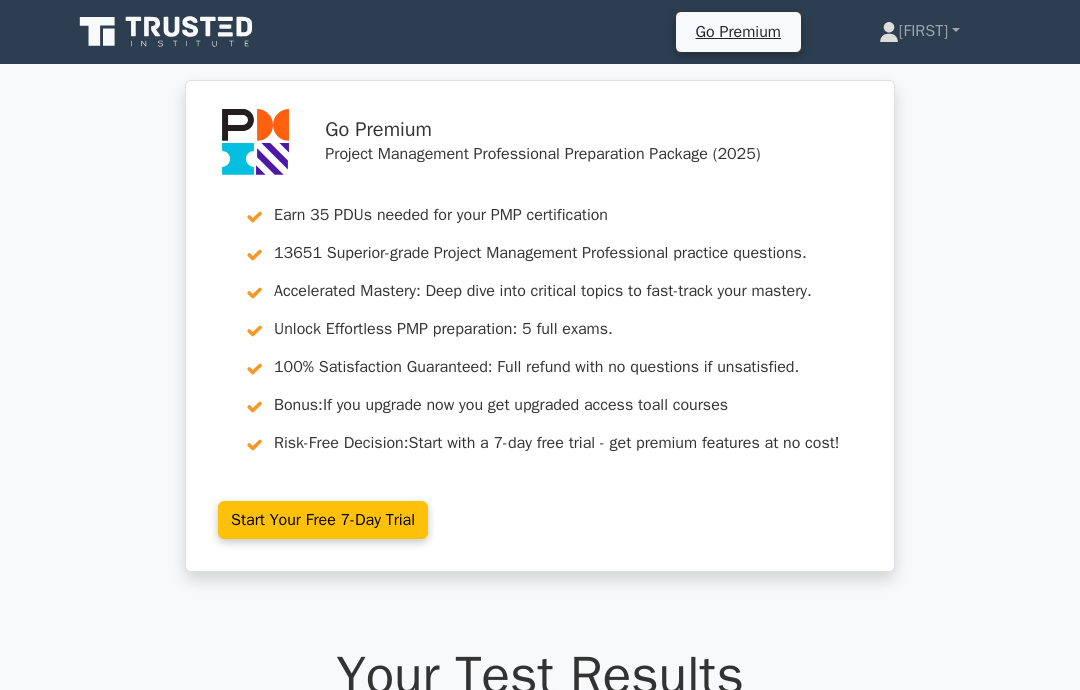 scroll, scrollTop: 0, scrollLeft: 0, axis: both 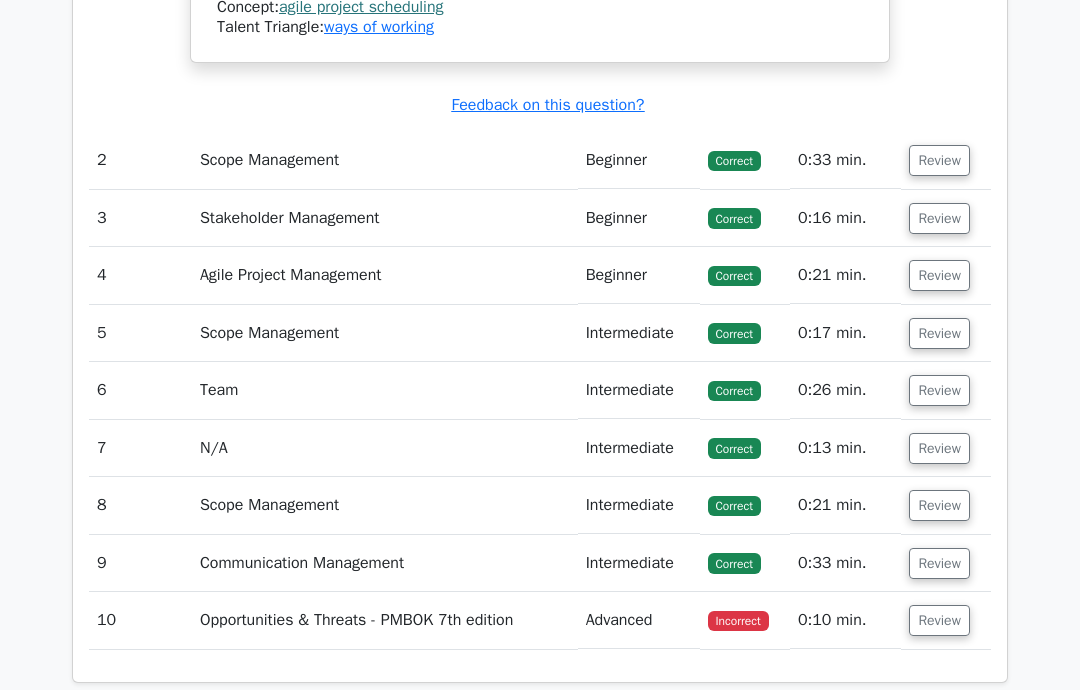 click on "Review" at bounding box center (939, 620) 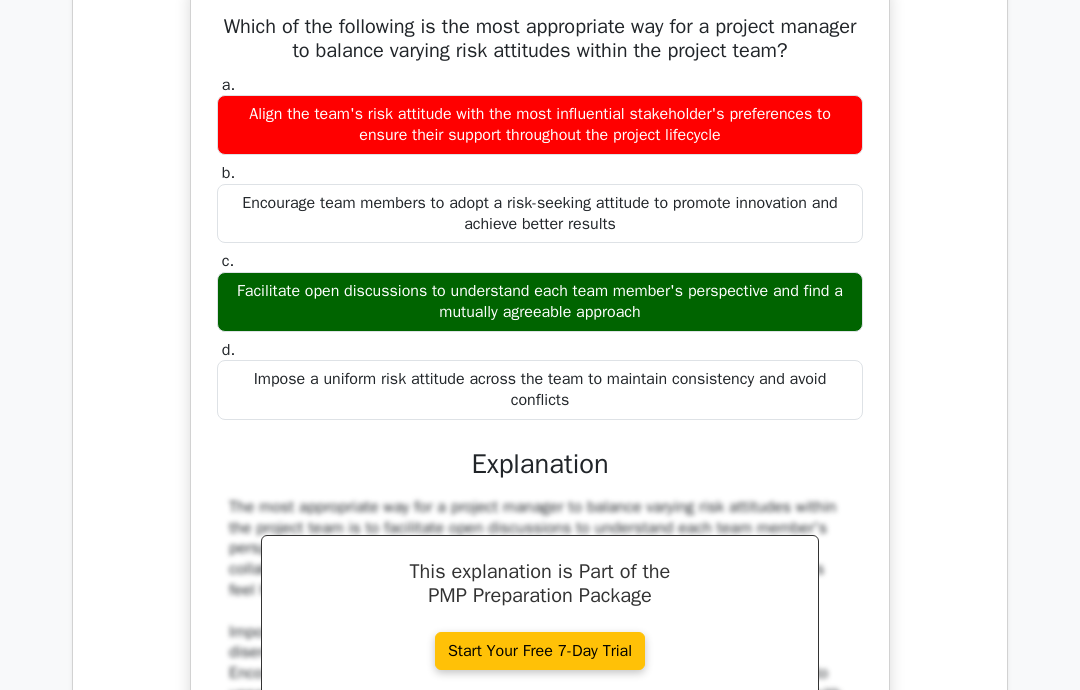 scroll, scrollTop: 3044, scrollLeft: 0, axis: vertical 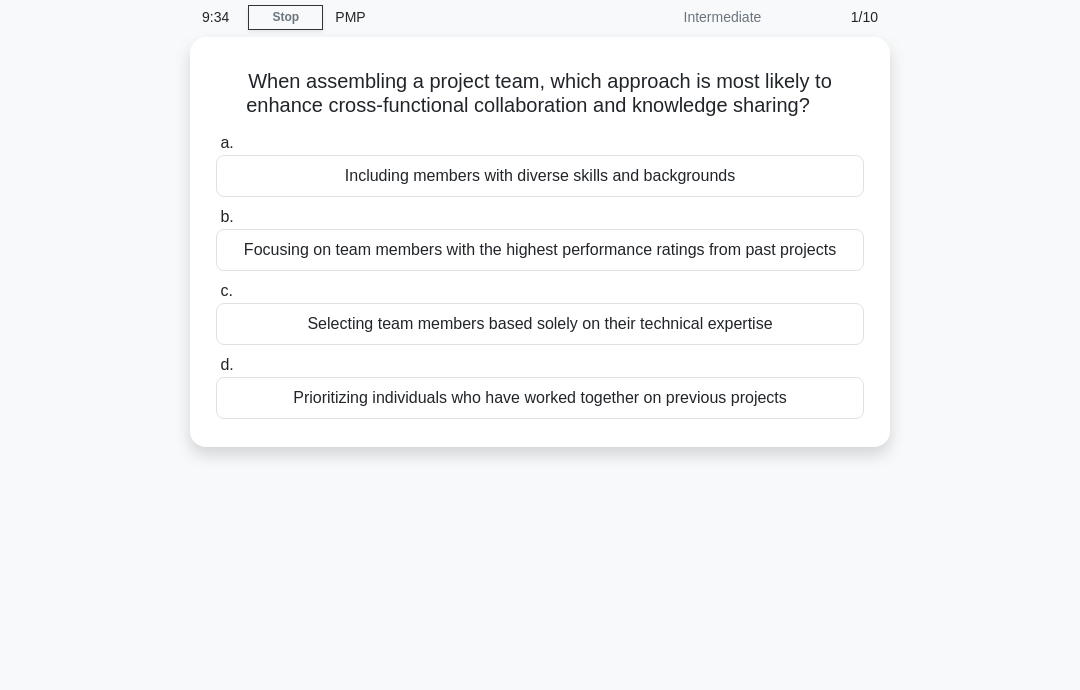 click on "Including members with diverse skills and backgrounds" at bounding box center [540, 176] 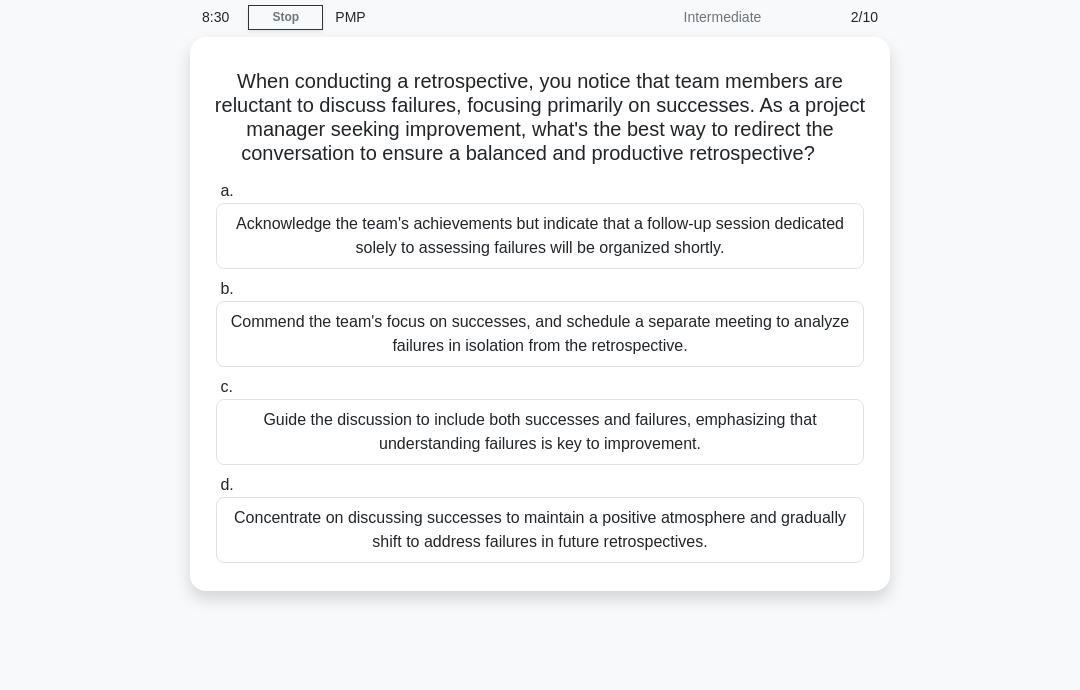 click on "Guide the discussion to include both successes and failures, emphasizing that understanding failures is key to improvement." at bounding box center [540, 432] 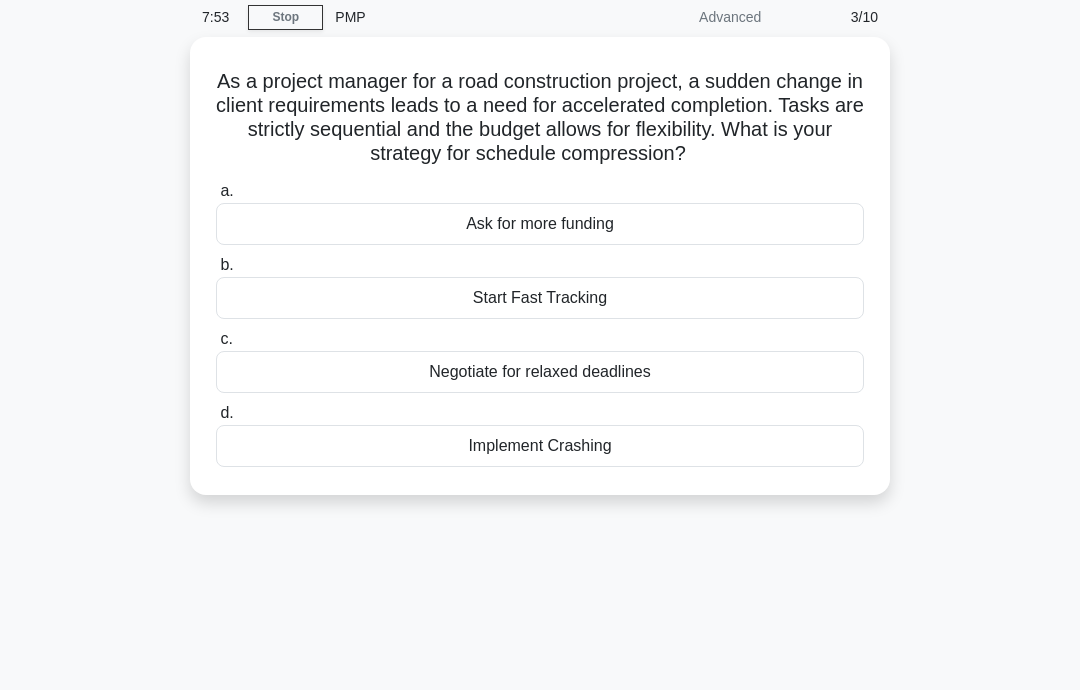 click on "Start Fast Tracking" at bounding box center (540, 298) 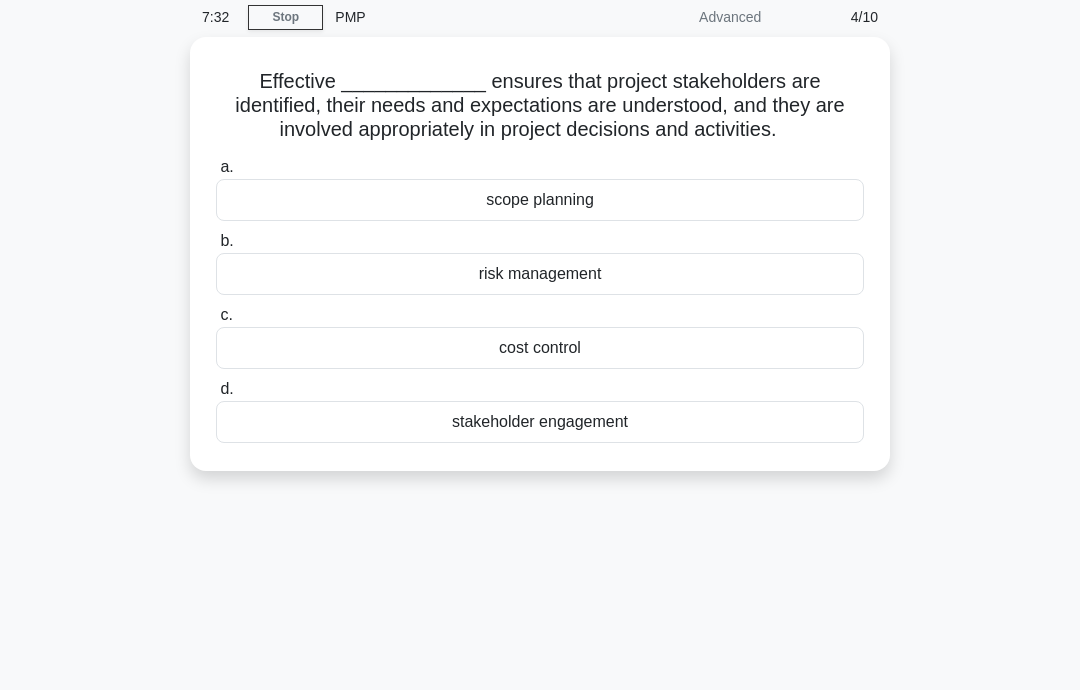 click on "stakeholder engagement" at bounding box center (540, 422) 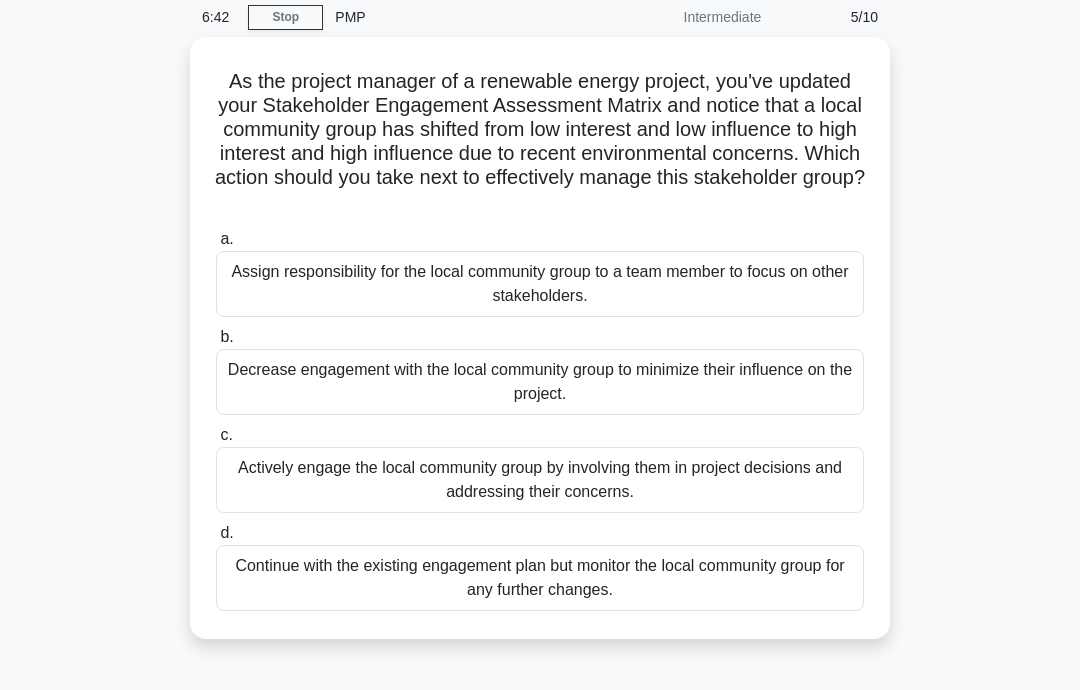 click on "Actively engage the local community group by involving them in project decisions and addressing their concerns." at bounding box center (540, 480) 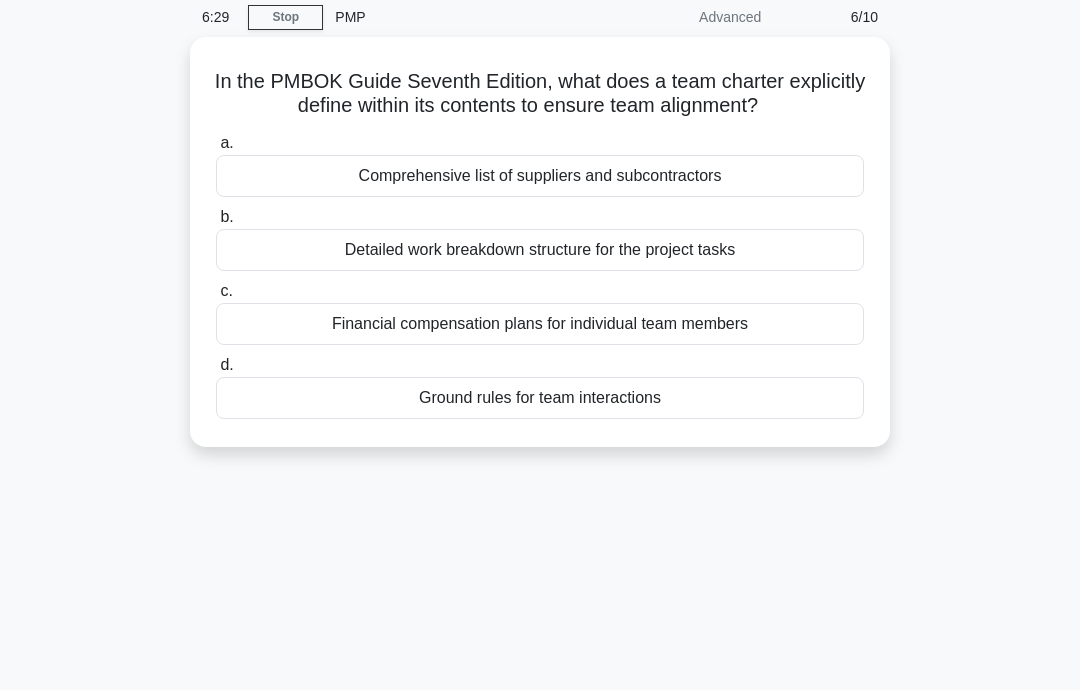 click on "Detailed work breakdown structure for the project tasks" at bounding box center [540, 250] 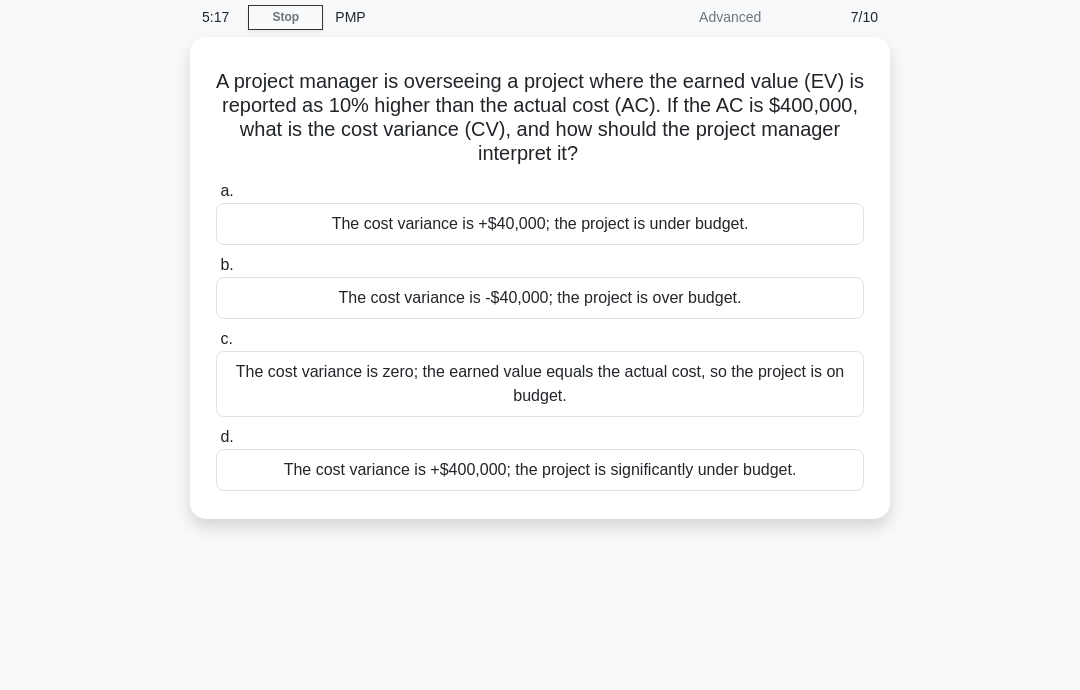 click on "The cost variance is -$40,000; the project is over budget." at bounding box center (540, 298) 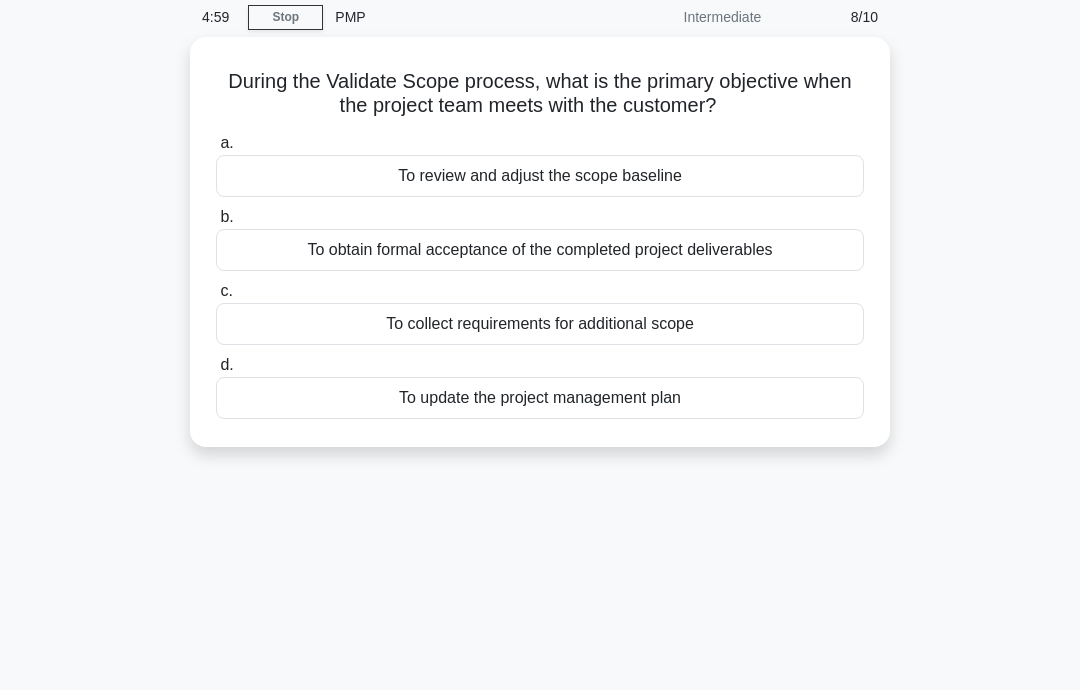 click on "To collect requirements for additional scope" at bounding box center [540, 324] 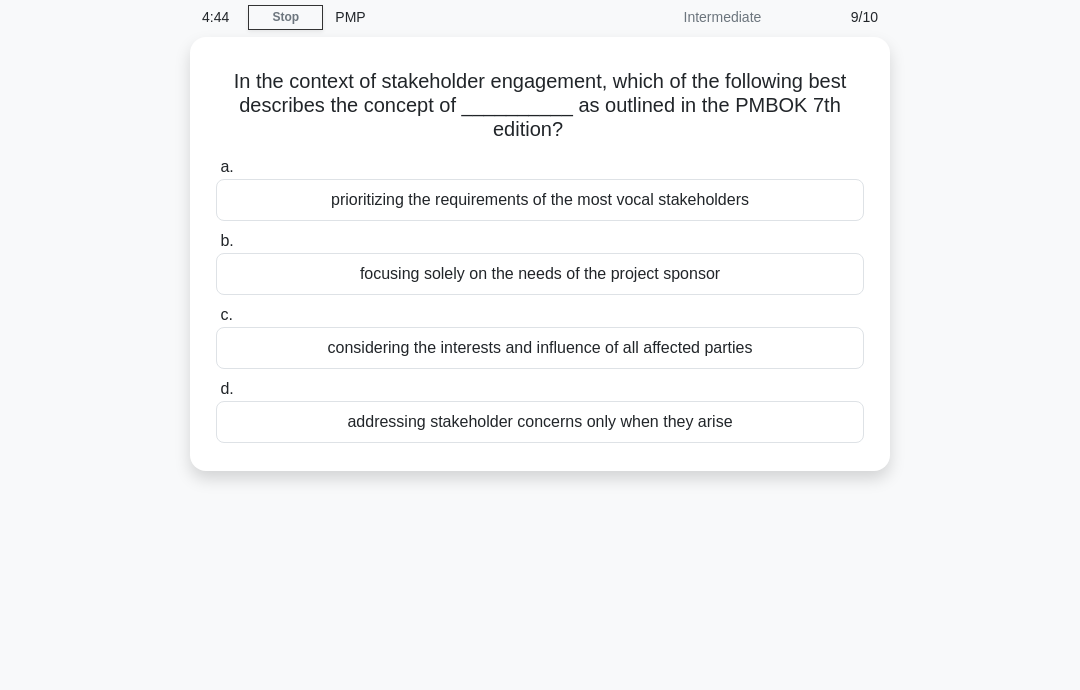 click on "considering the interests and influence of all affected parties" at bounding box center [540, 348] 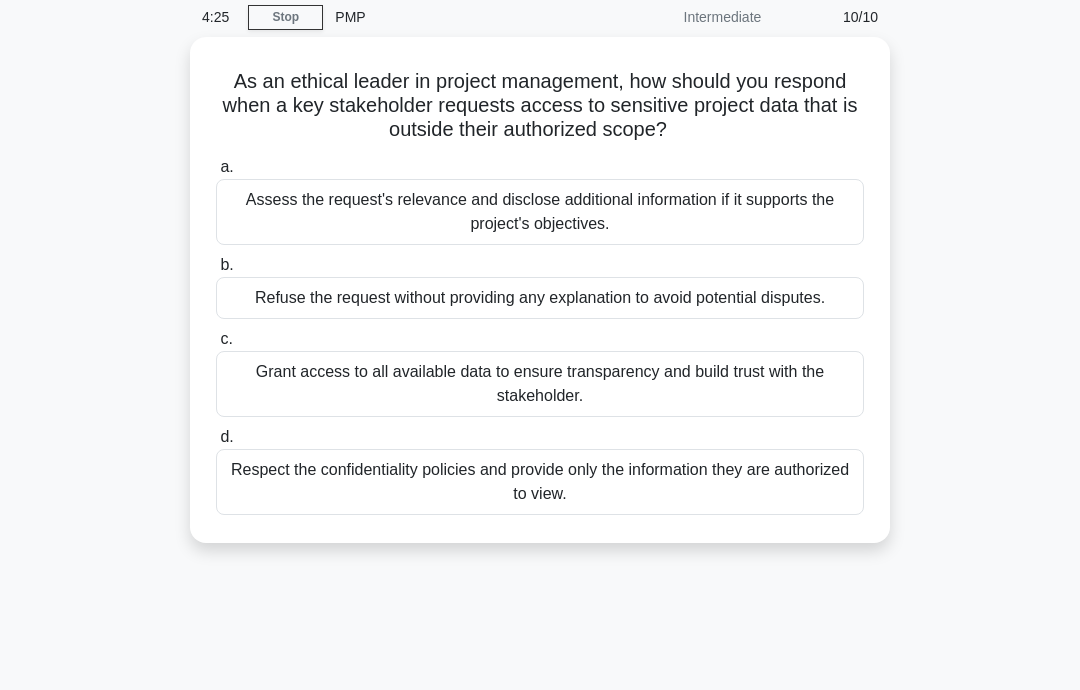 click on "Respect the confidentiality policies and provide only the information they are authorized to view." at bounding box center [540, 482] 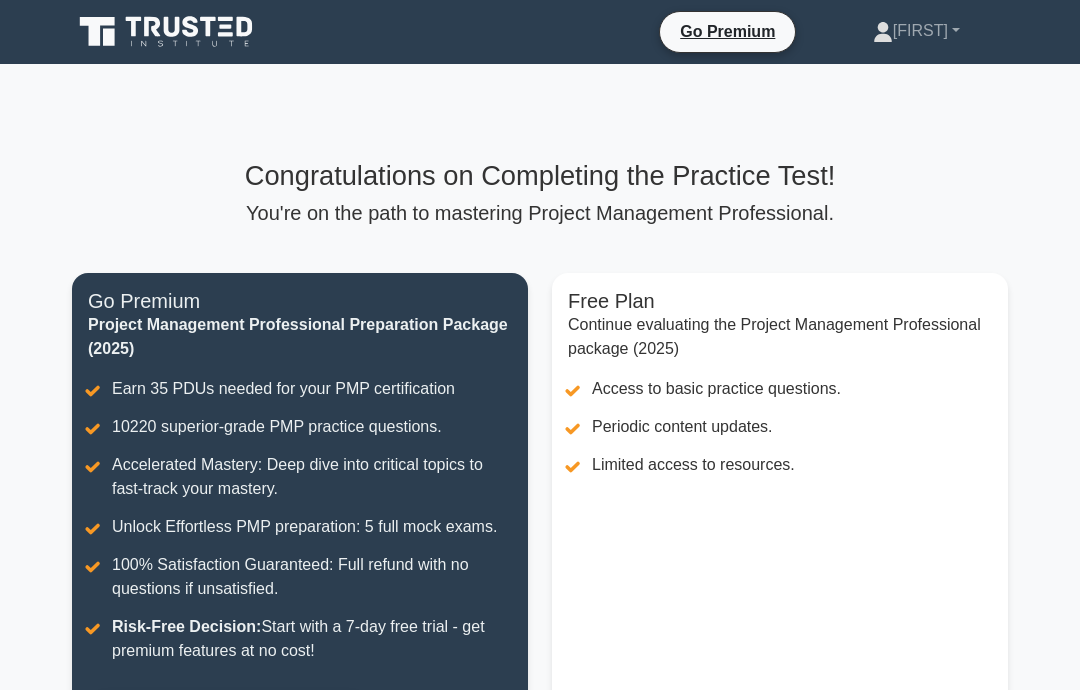 scroll, scrollTop: 0, scrollLeft: 0, axis: both 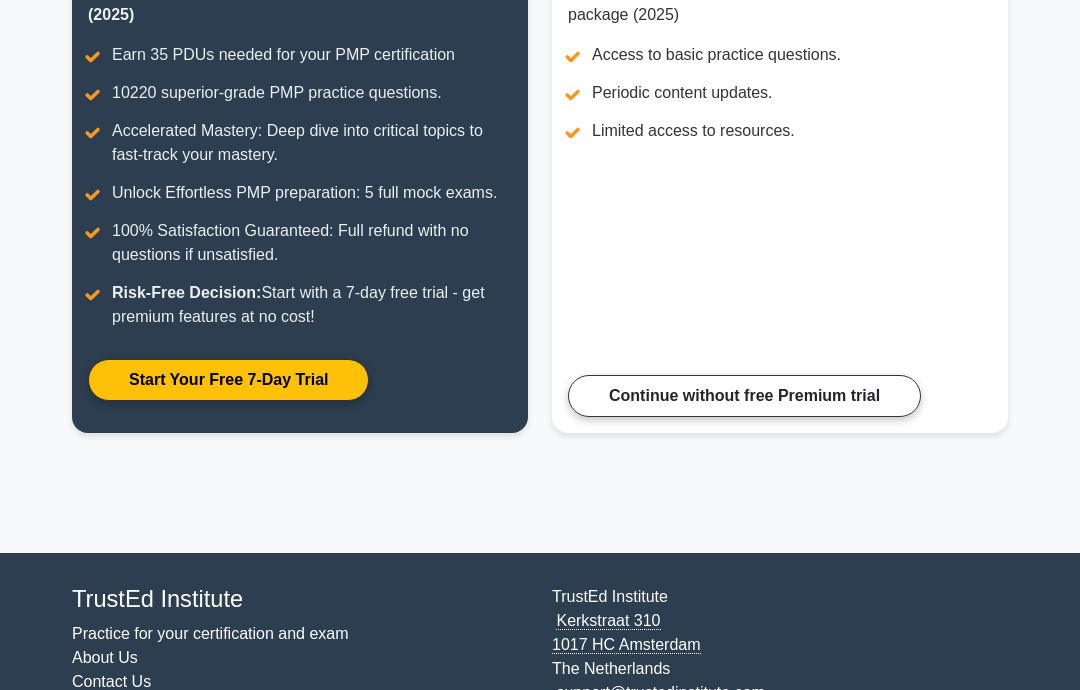 click on "Continue without free Premium trial" at bounding box center [744, 396] 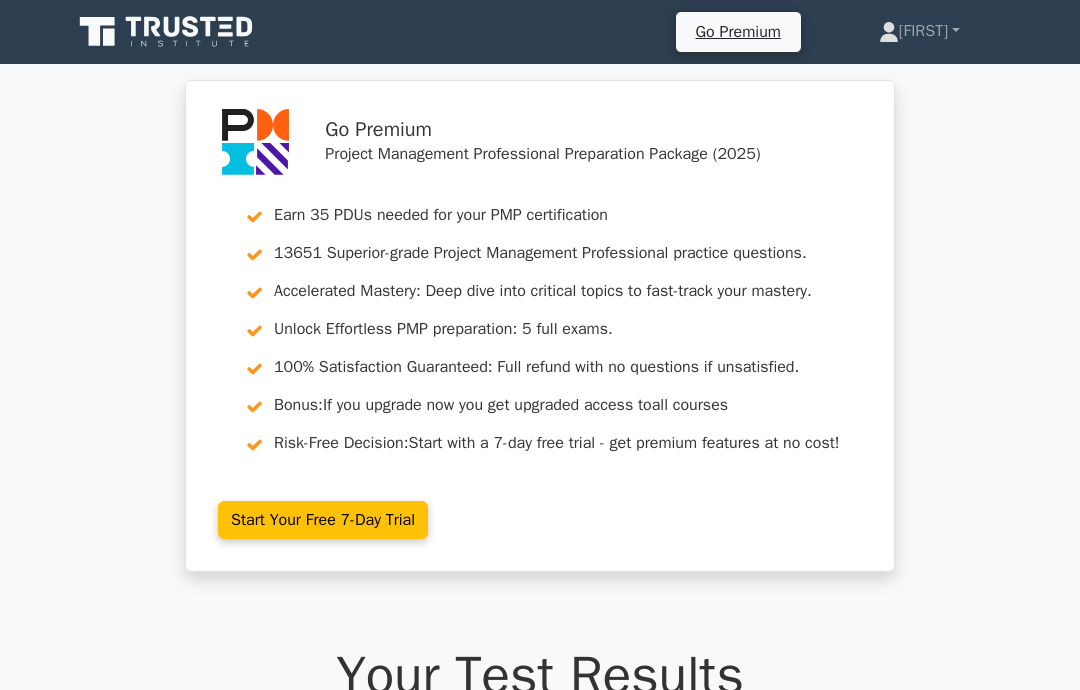 scroll, scrollTop: 0, scrollLeft: 0, axis: both 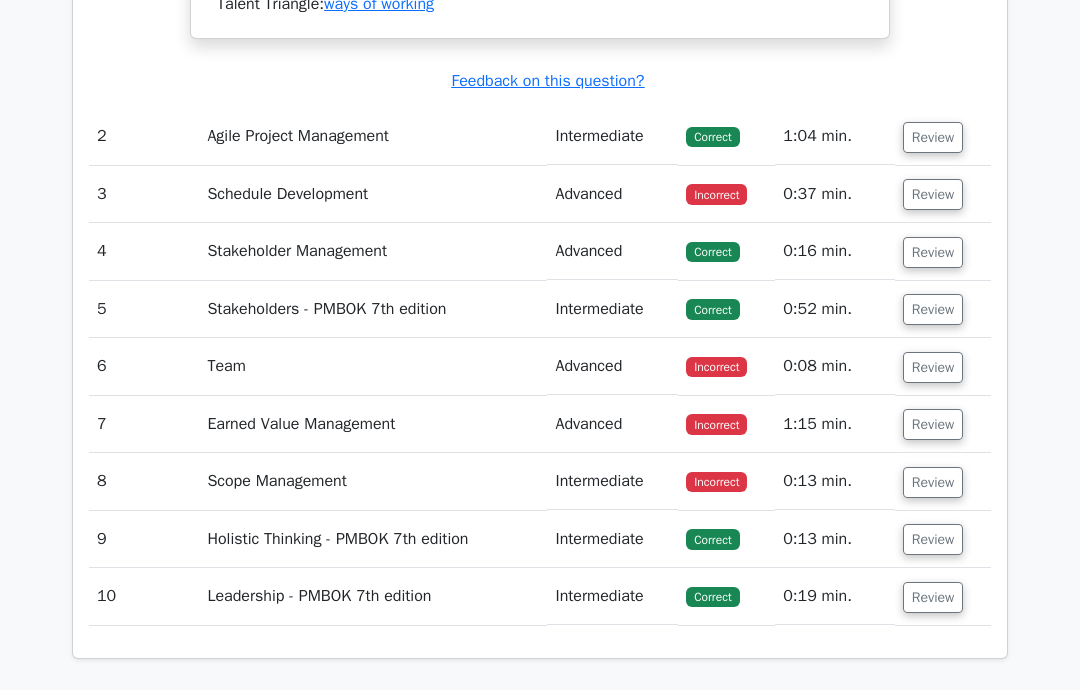 click on "0:37 min." at bounding box center (835, 194) 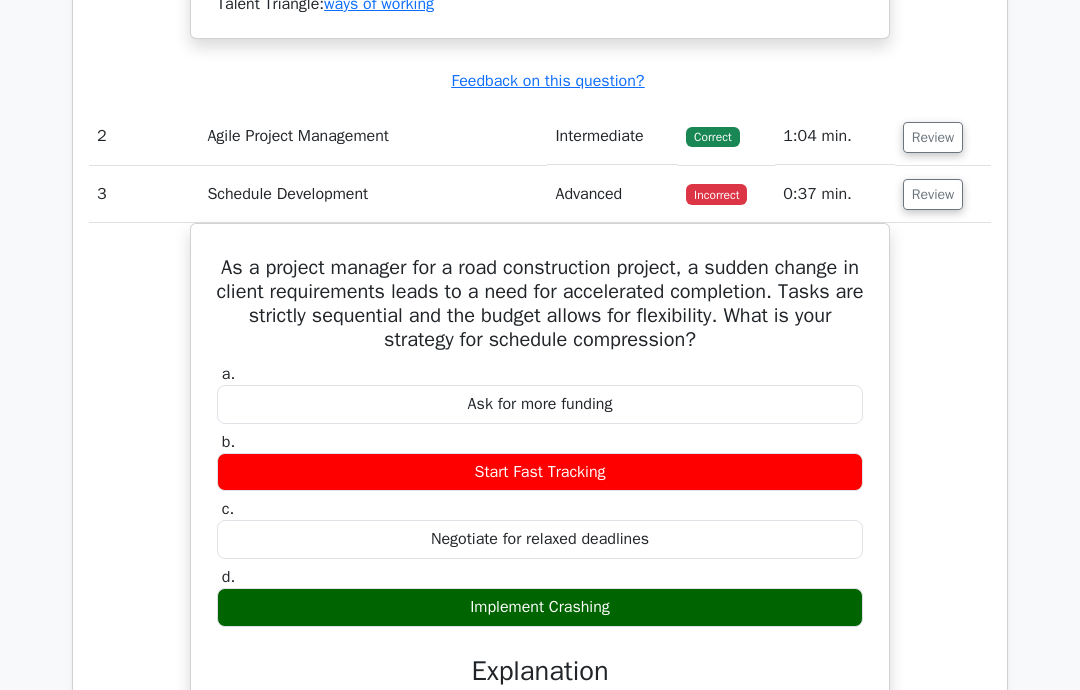scroll, scrollTop: 0, scrollLeft: 0, axis: both 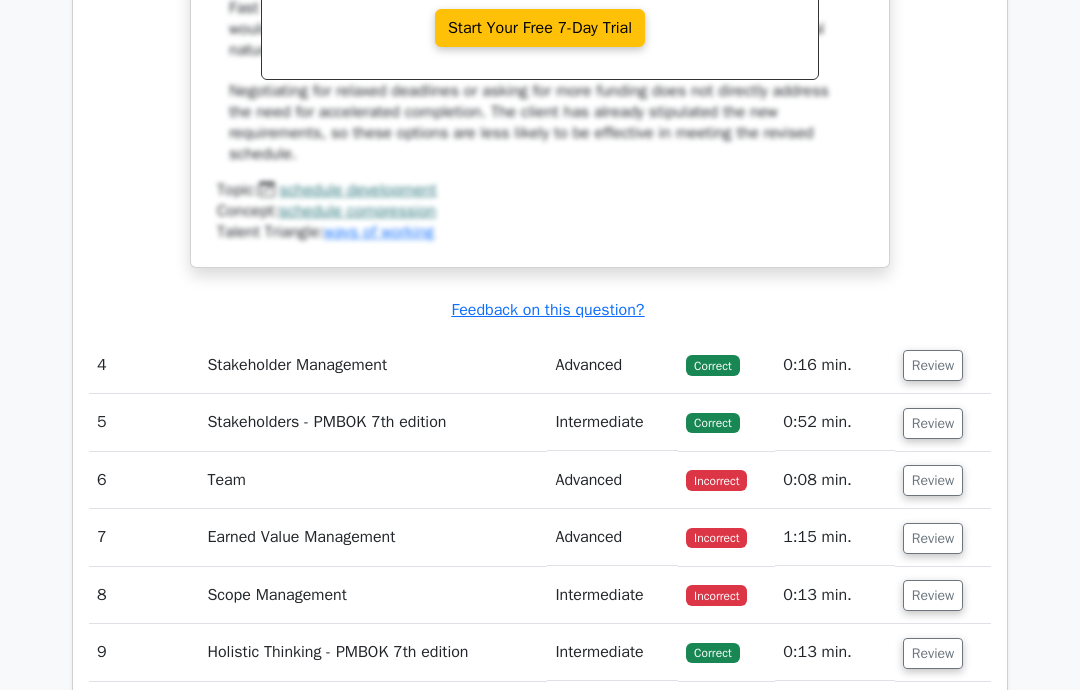 click on "Review" at bounding box center (933, 480) 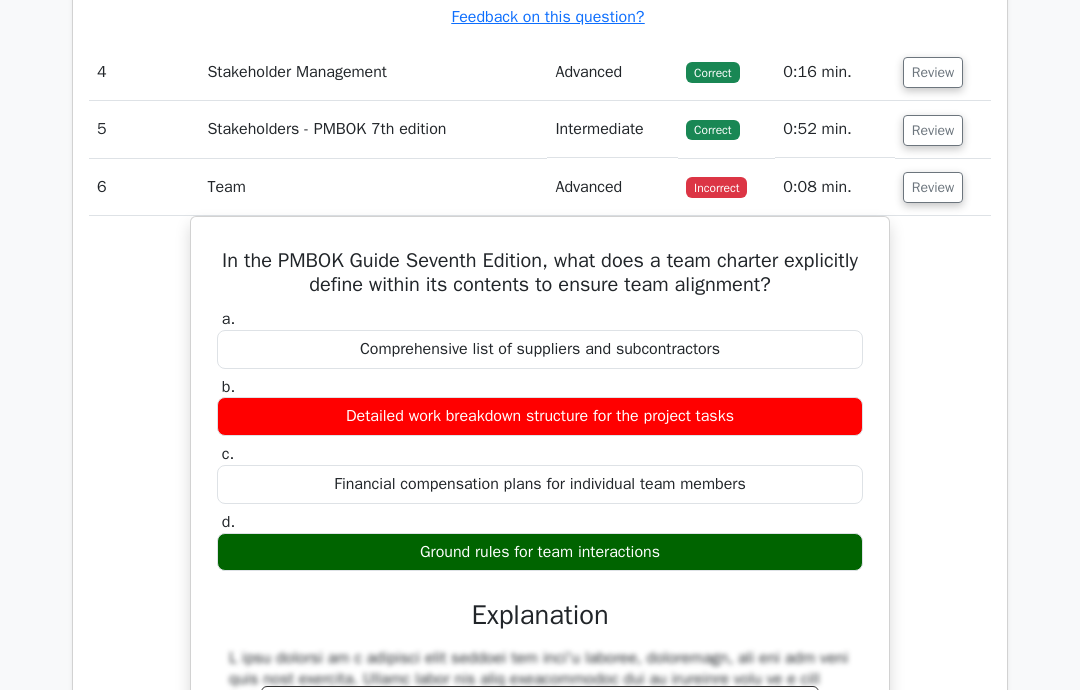 scroll, scrollTop: 4133, scrollLeft: 0, axis: vertical 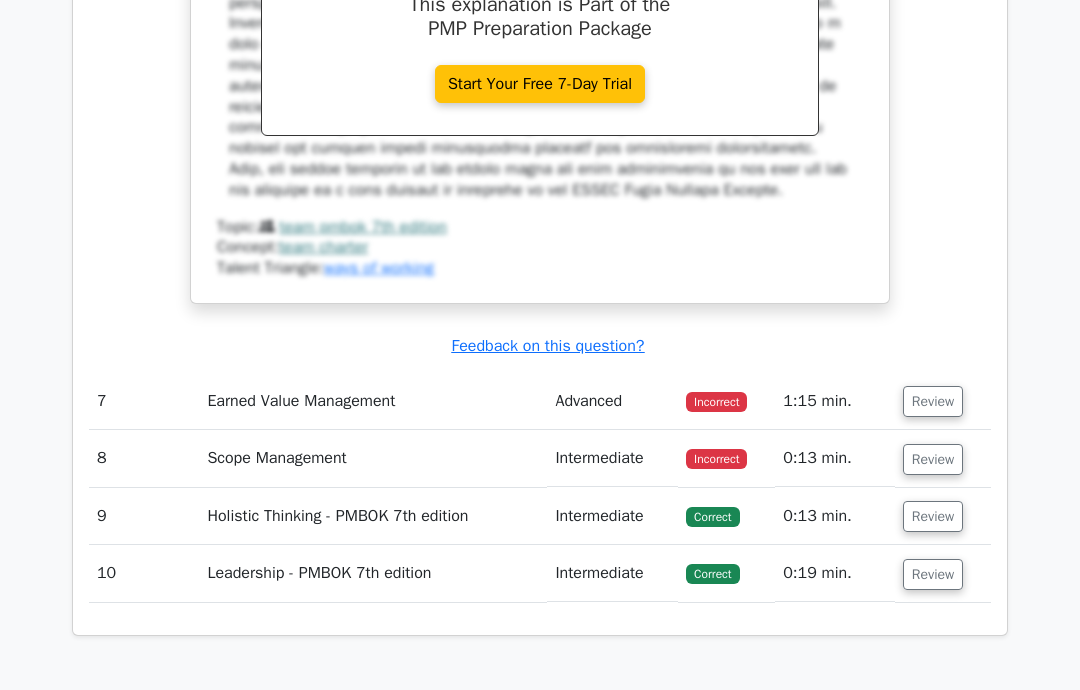 click on "Review" at bounding box center (933, 460) 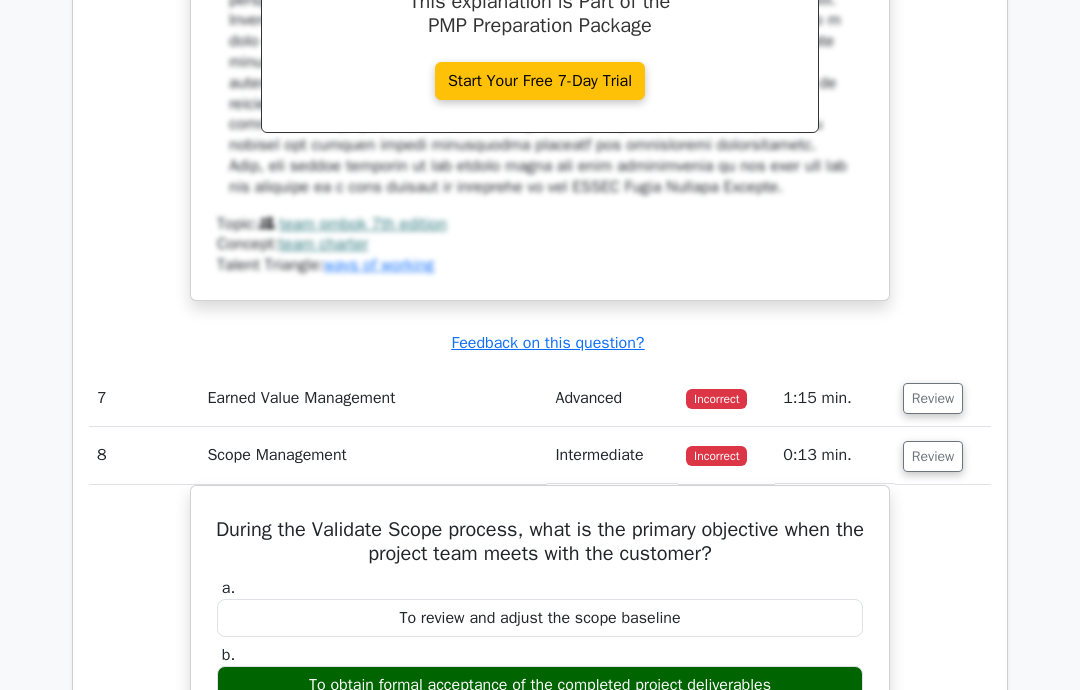 scroll, scrollTop: 4829, scrollLeft: 0, axis: vertical 